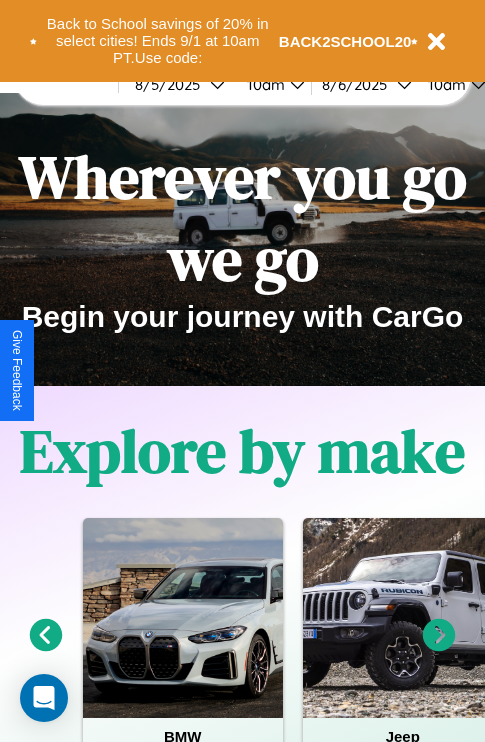 scroll, scrollTop: 0, scrollLeft: 0, axis: both 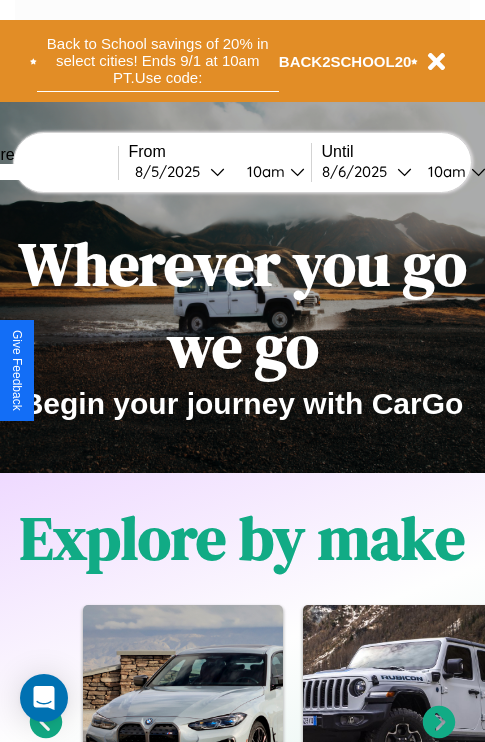 click on "Back to School savings of 20% in select cities! Ends 9/1 at 10am PT.  Use code:" at bounding box center [158, 61] 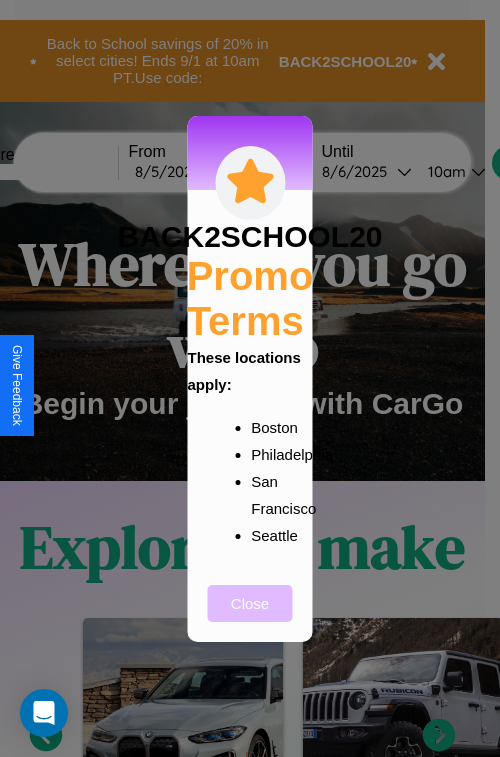 click on "Close" at bounding box center (250, 603) 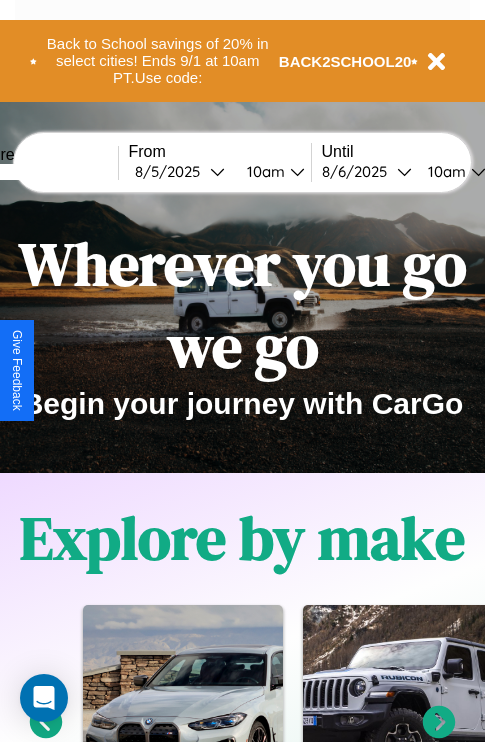 scroll, scrollTop: 308, scrollLeft: 0, axis: vertical 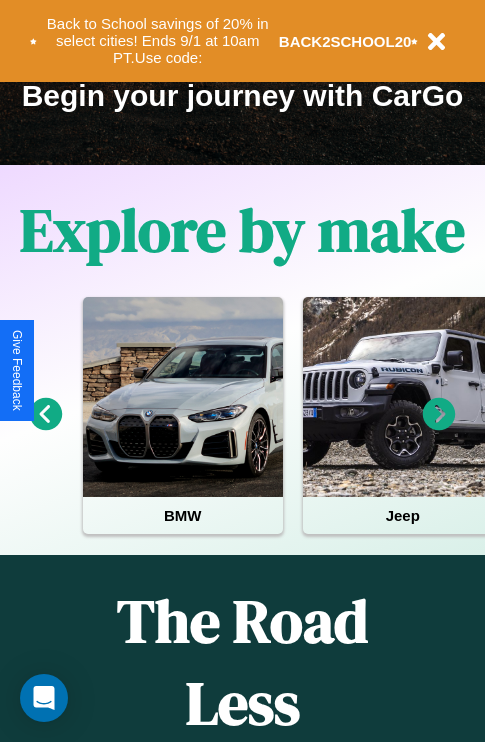 click 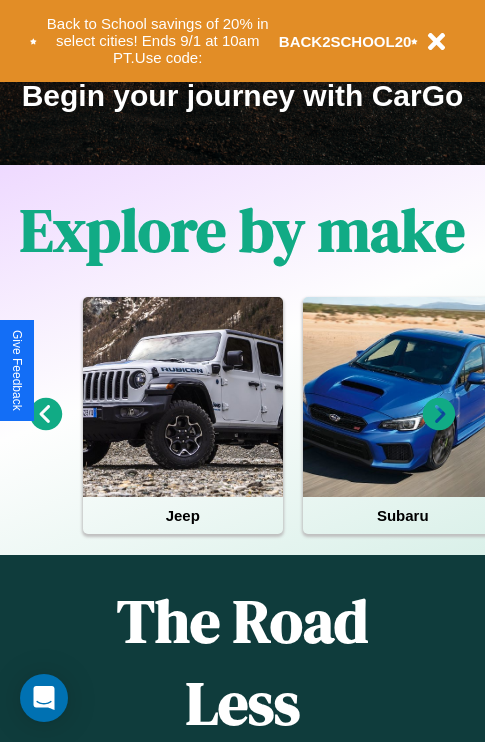 click 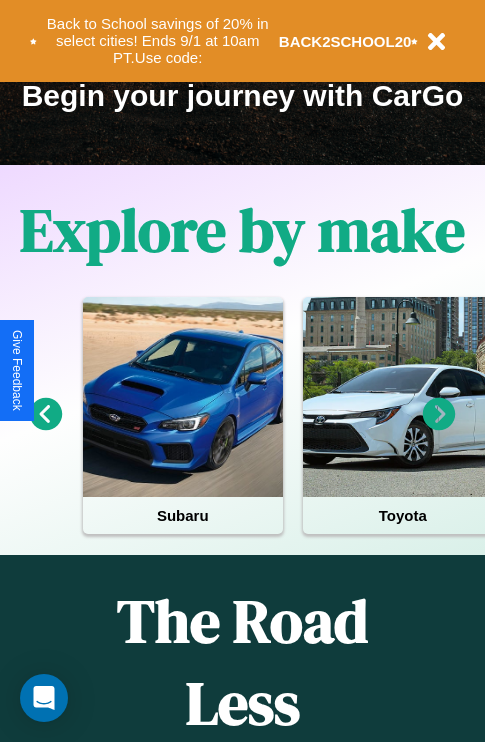 click 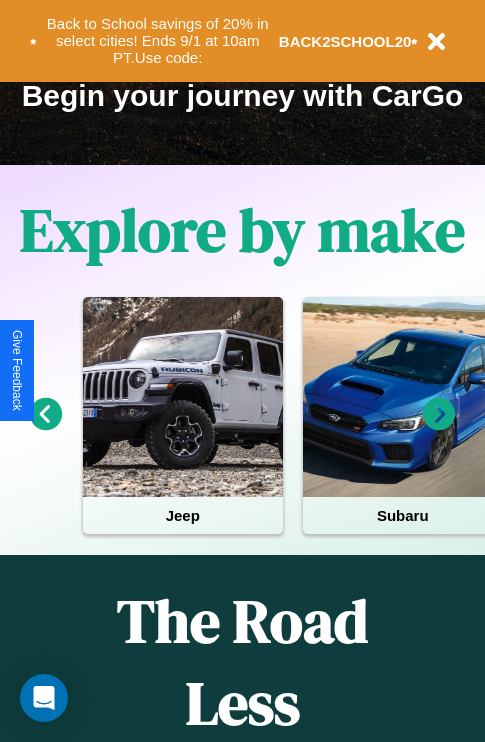 click 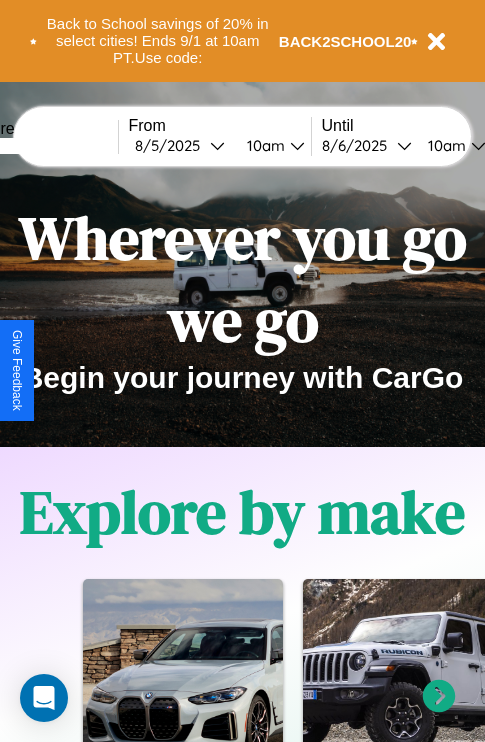 scroll, scrollTop: 0, scrollLeft: 0, axis: both 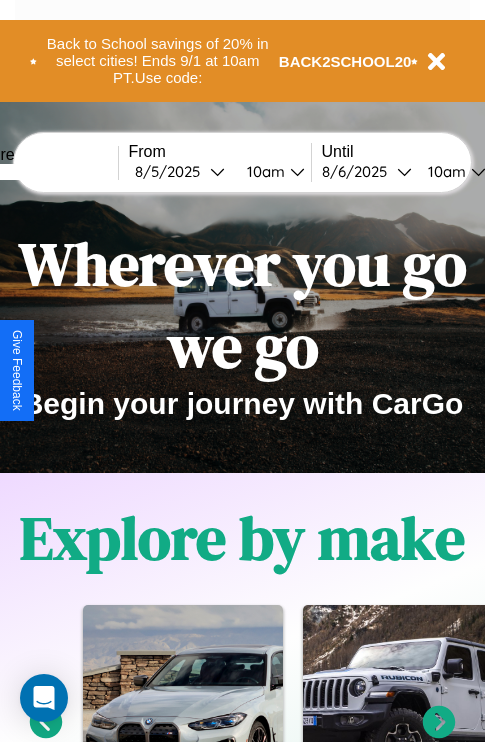 click at bounding box center [43, 172] 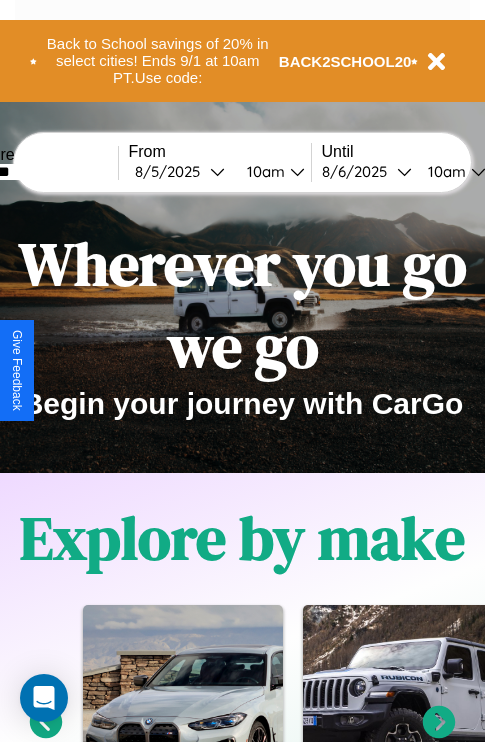type on "*******" 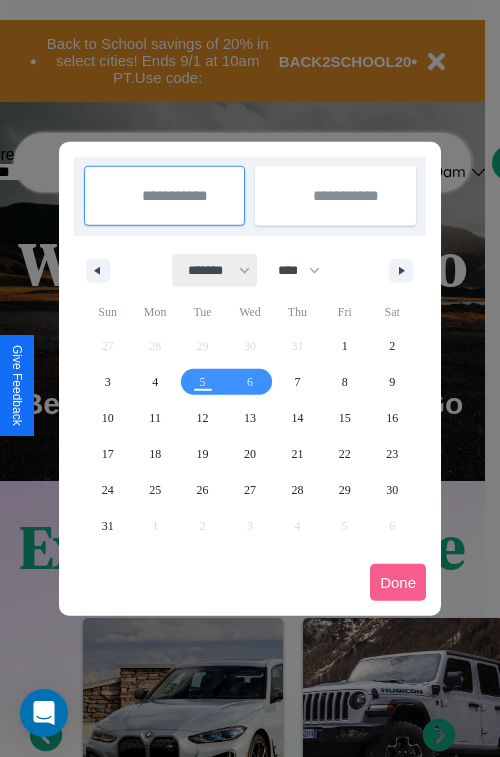 click on "******* ******** ***** ***** *** **** **** ****** ********* ******* ******** ********" at bounding box center (215, 270) 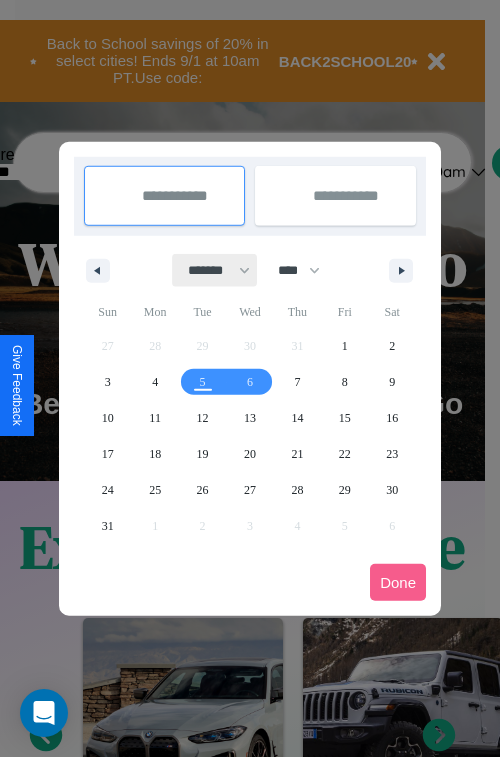 select on "*" 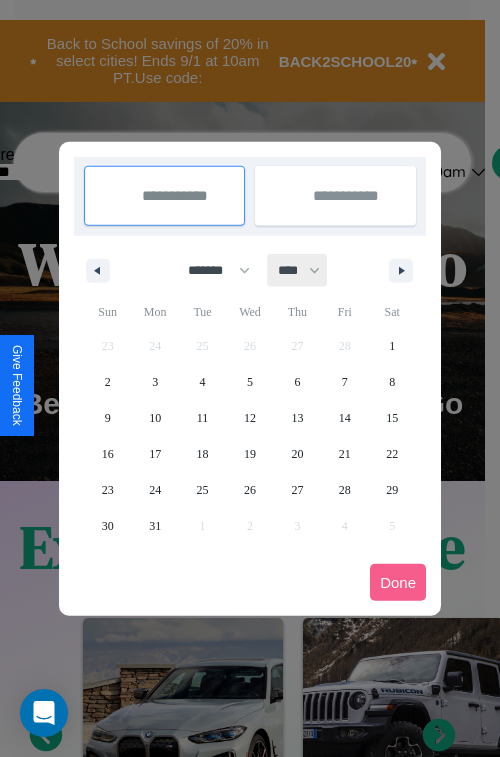 click on "**** **** **** **** **** **** **** **** **** **** **** **** **** **** **** **** **** **** **** **** **** **** **** **** **** **** **** **** **** **** **** **** **** **** **** **** **** **** **** **** **** **** **** **** **** **** **** **** **** **** **** **** **** **** **** **** **** **** **** **** **** **** **** **** **** **** **** **** **** **** **** **** **** **** **** **** **** **** **** **** **** **** **** **** **** **** **** **** **** **** **** **** **** **** **** **** **** **** **** **** **** **** **** **** **** **** **** **** **** **** **** **** **** **** **** **** **** **** **** **** ****" at bounding box center [298, 270] 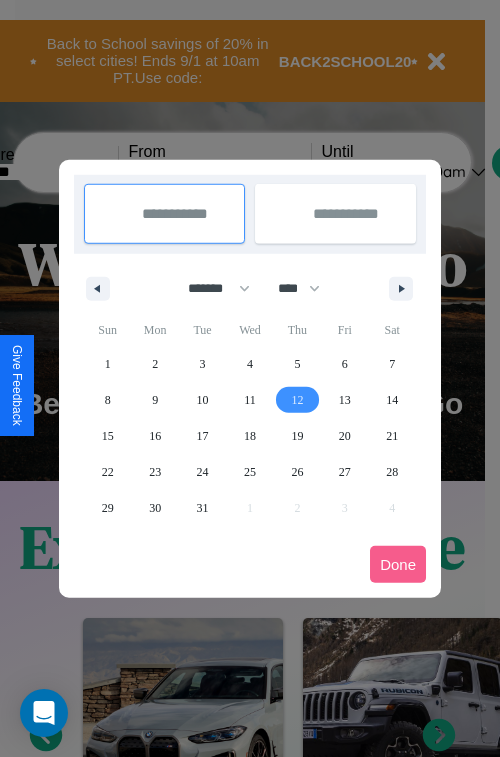 click on "12" at bounding box center [297, 400] 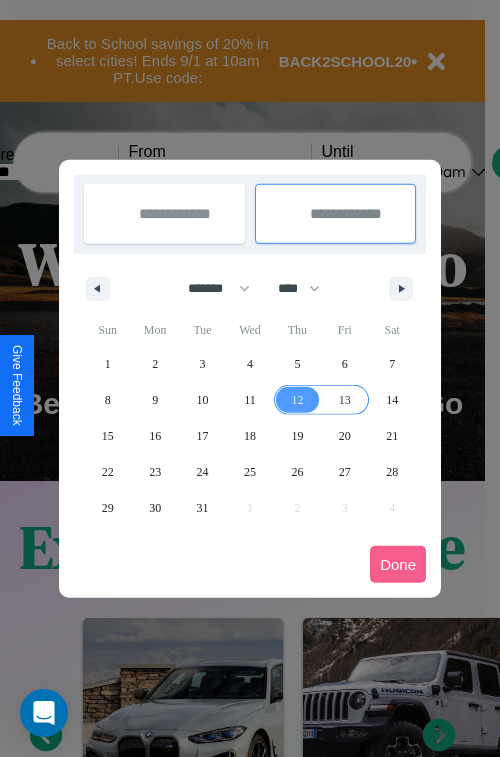 click on "13" at bounding box center [345, 400] 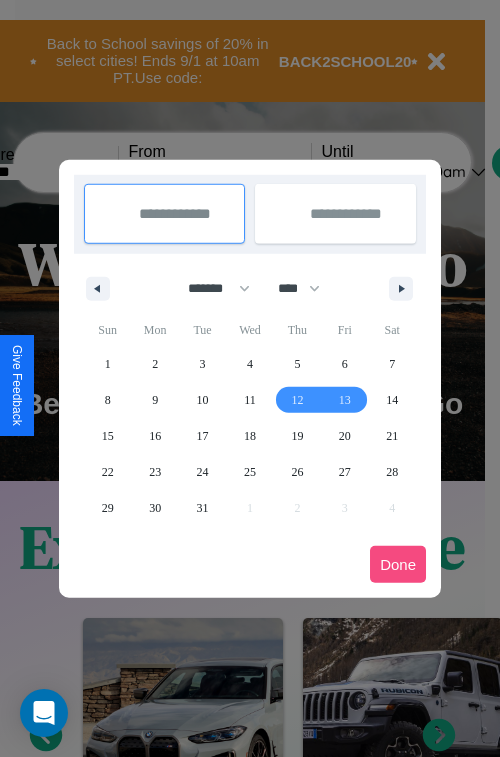 click on "Done" at bounding box center [398, 564] 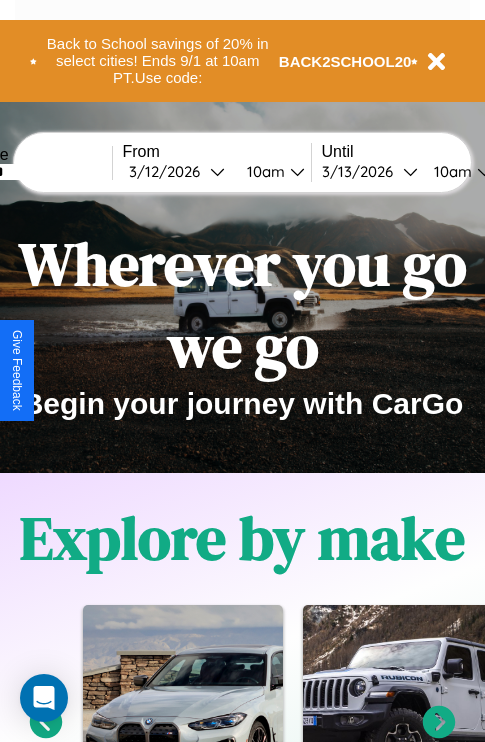 click on "10am" at bounding box center [263, 171] 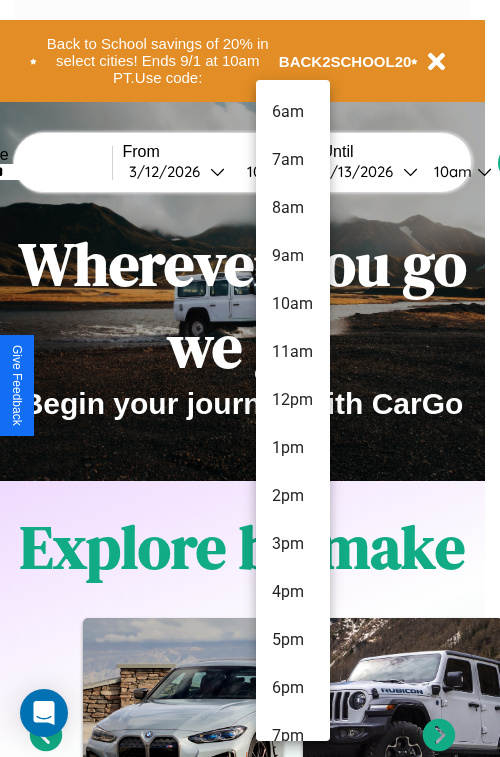 click on "12pm" at bounding box center [293, 400] 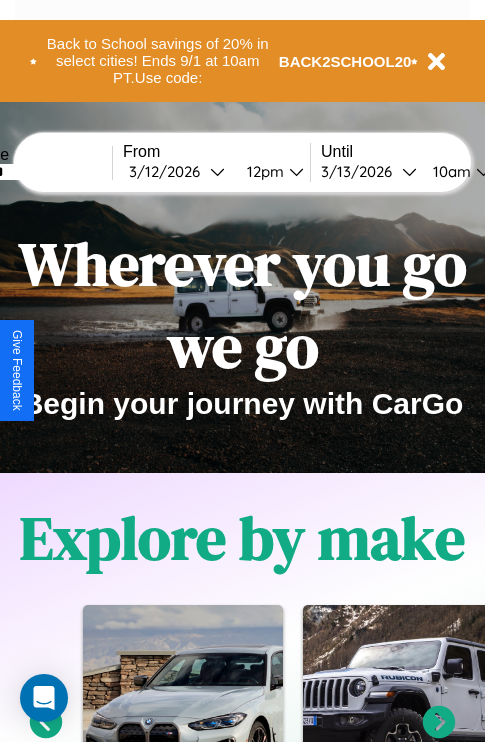 scroll, scrollTop: 0, scrollLeft: 73, axis: horizontal 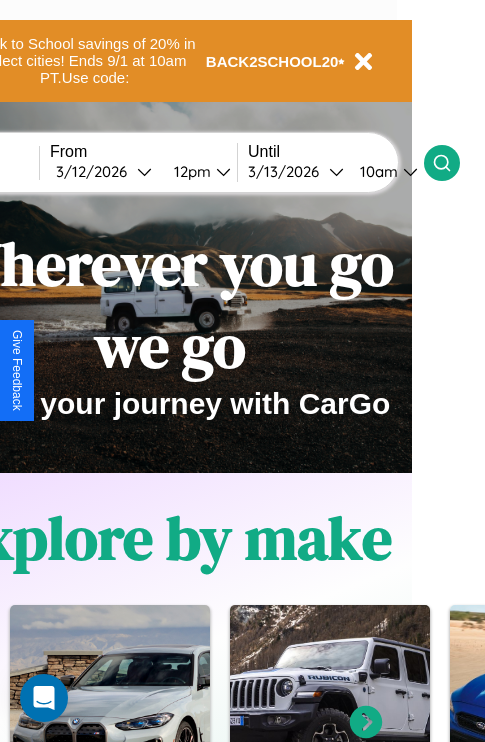 click 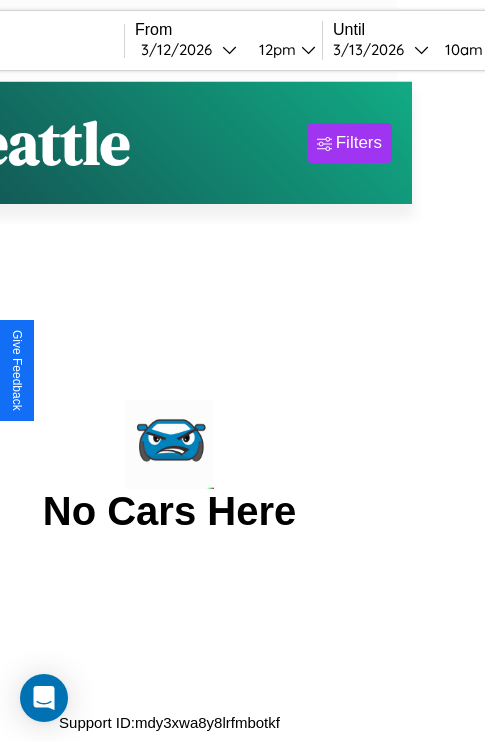 scroll, scrollTop: 0, scrollLeft: 0, axis: both 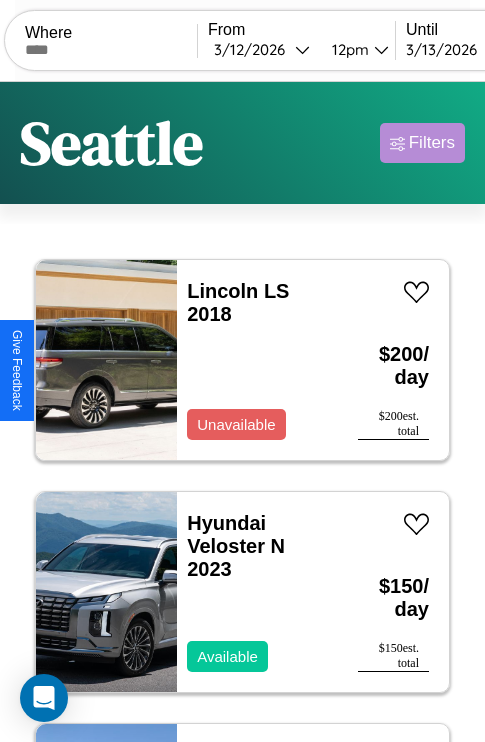 click on "Filters" at bounding box center (432, 143) 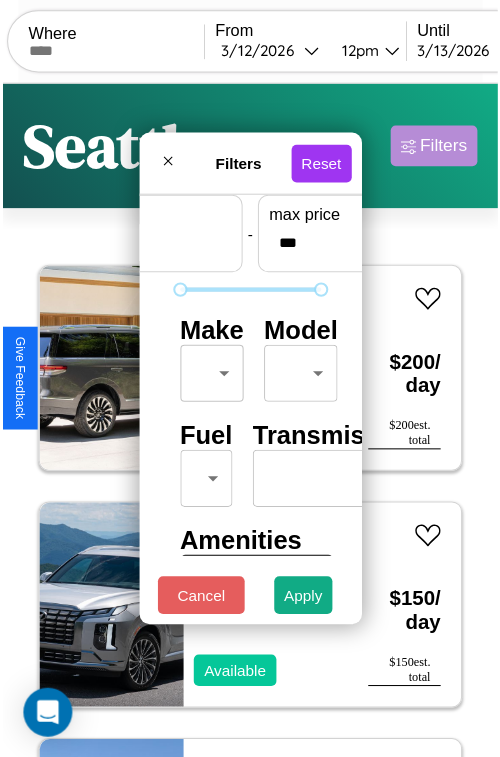 scroll, scrollTop: 59, scrollLeft: 0, axis: vertical 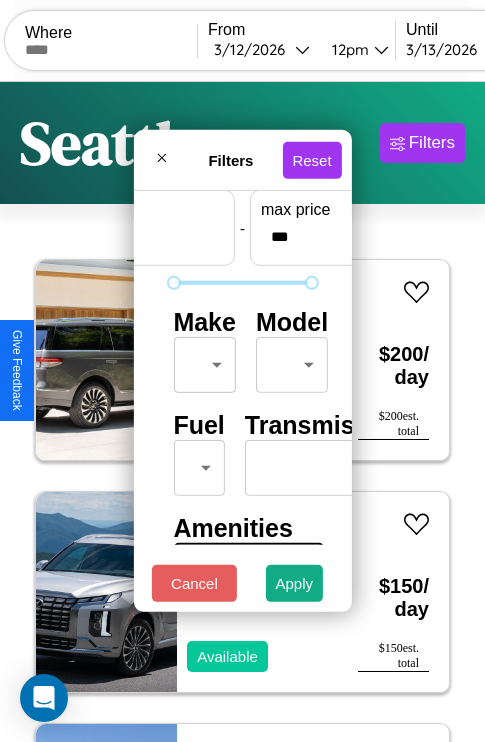 click on "CarGo Where From 3 / 12 / 2026 12pm Until 3 / 13 / 2026 10am Become a Host Login Sign Up Seattle Filters 46  cars in this area These cars can be picked up in this city. Lincoln   LS   2018 Unavailable $ 200  / day $ 200  est. total Hyundai   Veloster N   2023 Available $ 150  / day $ 150  est. total Volkswagen   Atlas   2018 Available $ 130  / day $ 130  est. total Jeep   Patriot   2022 Available $ 130  / day $ 130  est. total Mercedes   L1319   2021 Available $ 130  / day $ 130  est. total Lincoln   LS   2019 Available $ 60  / day $ 60  est. total Hyundai   Pony   2020 Available $ 120  / day $ 120  est. total Land Rover   LR3   2023 Available $ 170  / day $ 170  est. total Lincoln   Mark LT   2016 Available $ 140  / day $ 140  est. total Acura   TLX   2018 Available $ 120  / day $ 120  est. total Ford   LN600   2022 Available $ 40  / day $ 40  est. total Audi   100   2019 Available $ 130  / day $ 130  est. total Volvo   B12B   2024 Available $ 150  / day $ 150  est. total Hummer   H3   2014 Available $ 160 $" at bounding box center (242, 412) 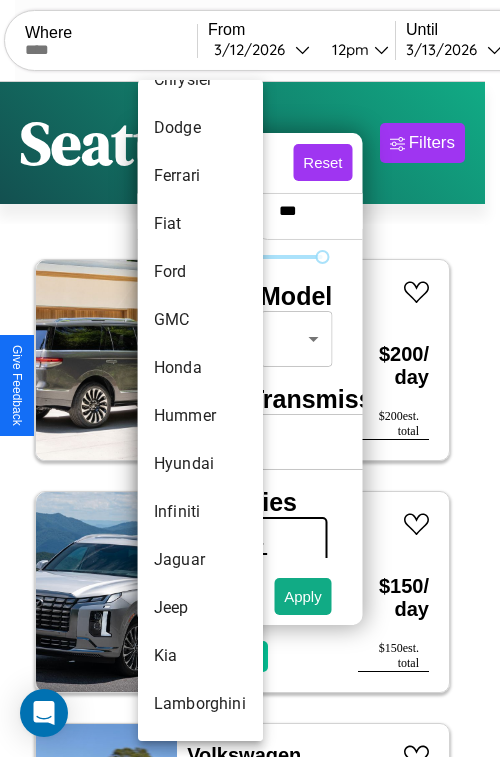 scroll, scrollTop: 518, scrollLeft: 0, axis: vertical 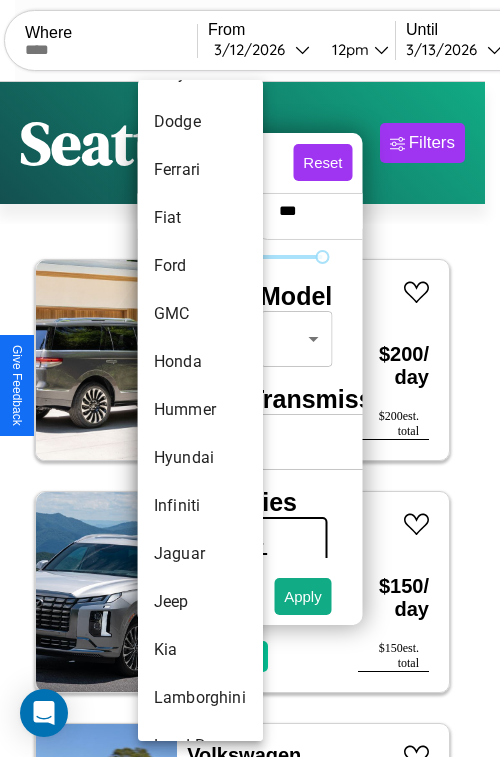 click on "Hummer" at bounding box center (200, 410) 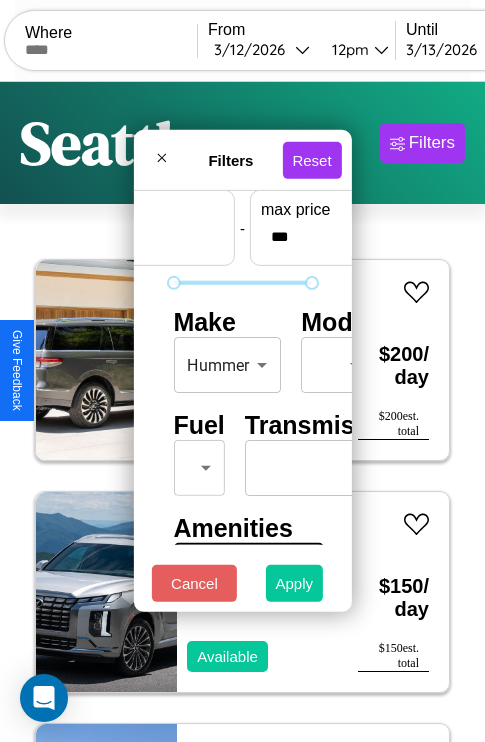 click on "Apply" at bounding box center [295, 583] 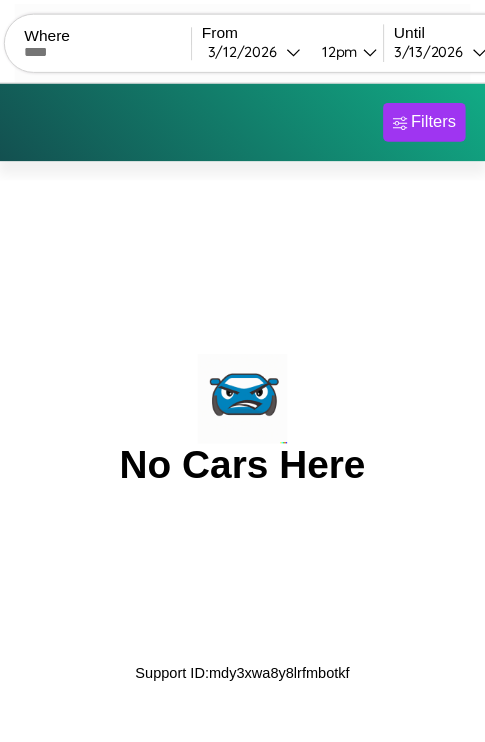 scroll, scrollTop: 0, scrollLeft: 0, axis: both 